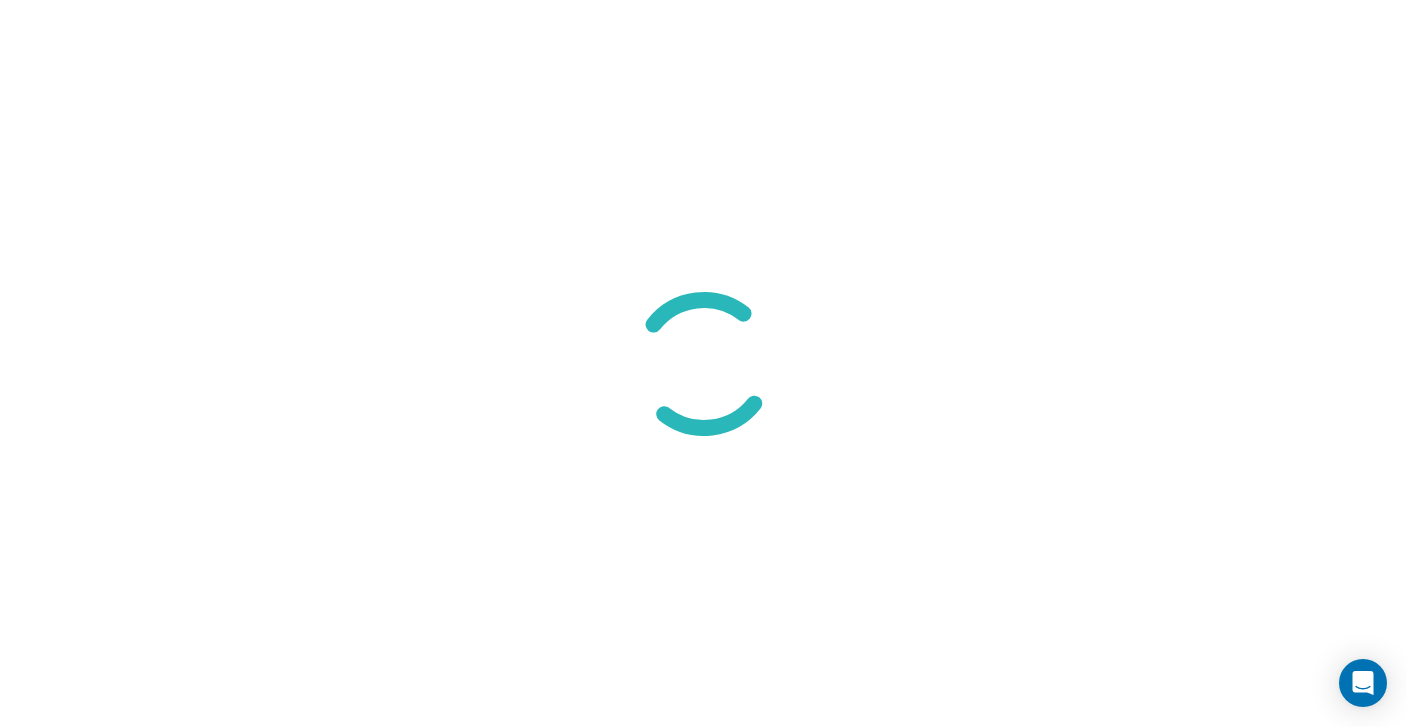 scroll, scrollTop: 0, scrollLeft: 0, axis: both 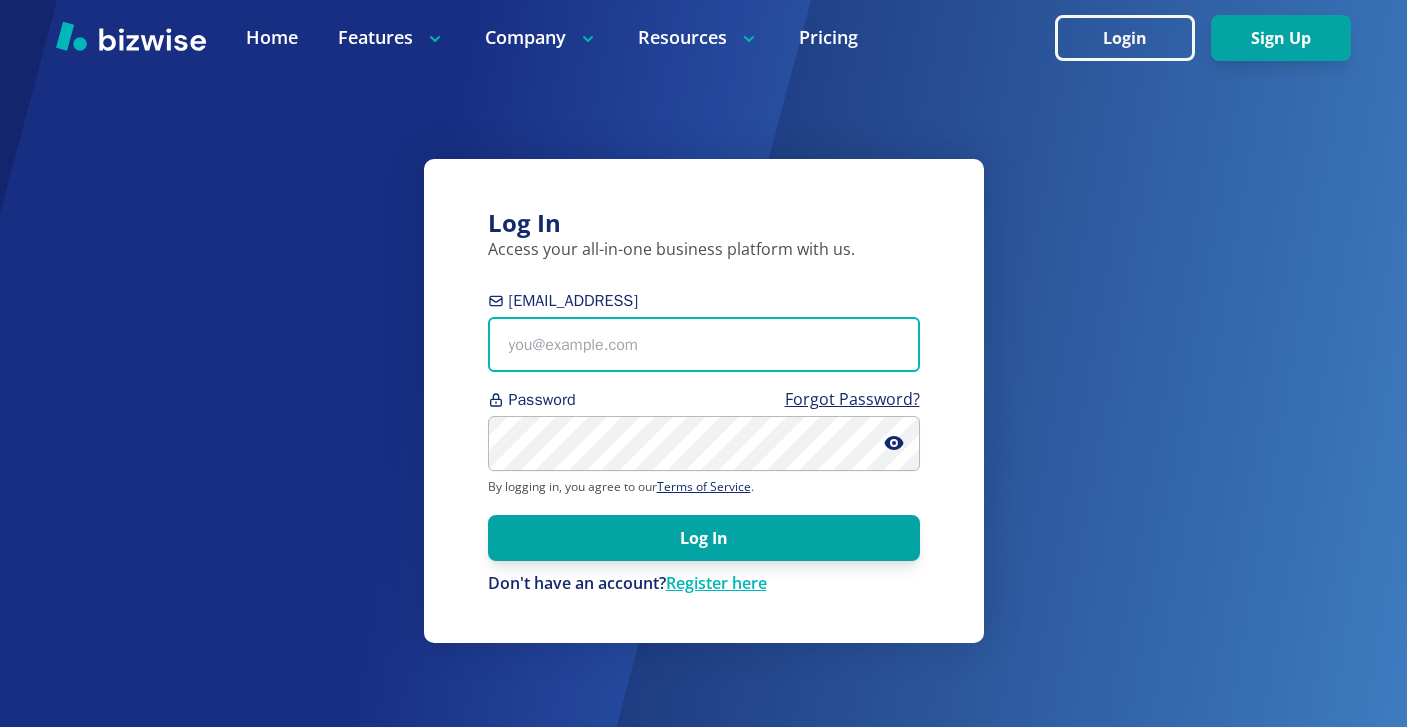 click on "[EMAIL_ADDRESS]" at bounding box center [704, 344] 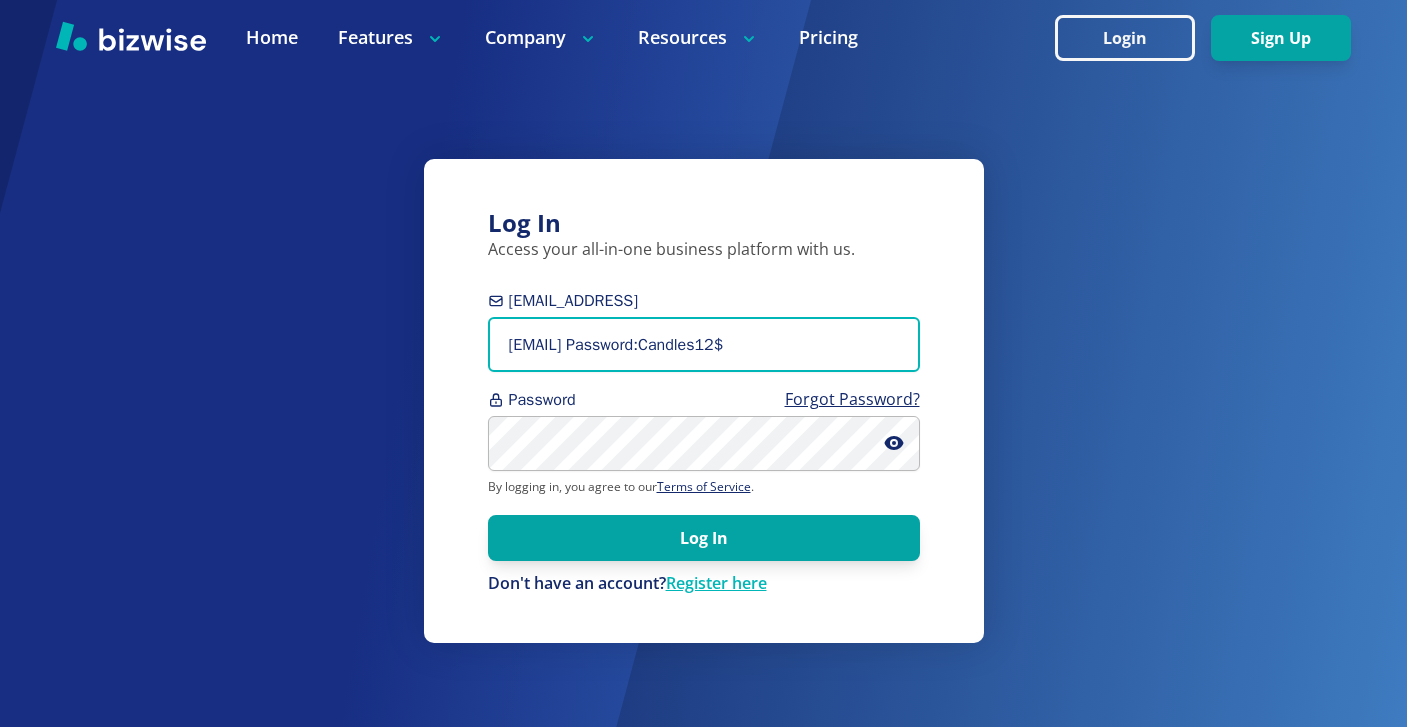 scroll, scrollTop: 0, scrollLeft: 32, axis: horizontal 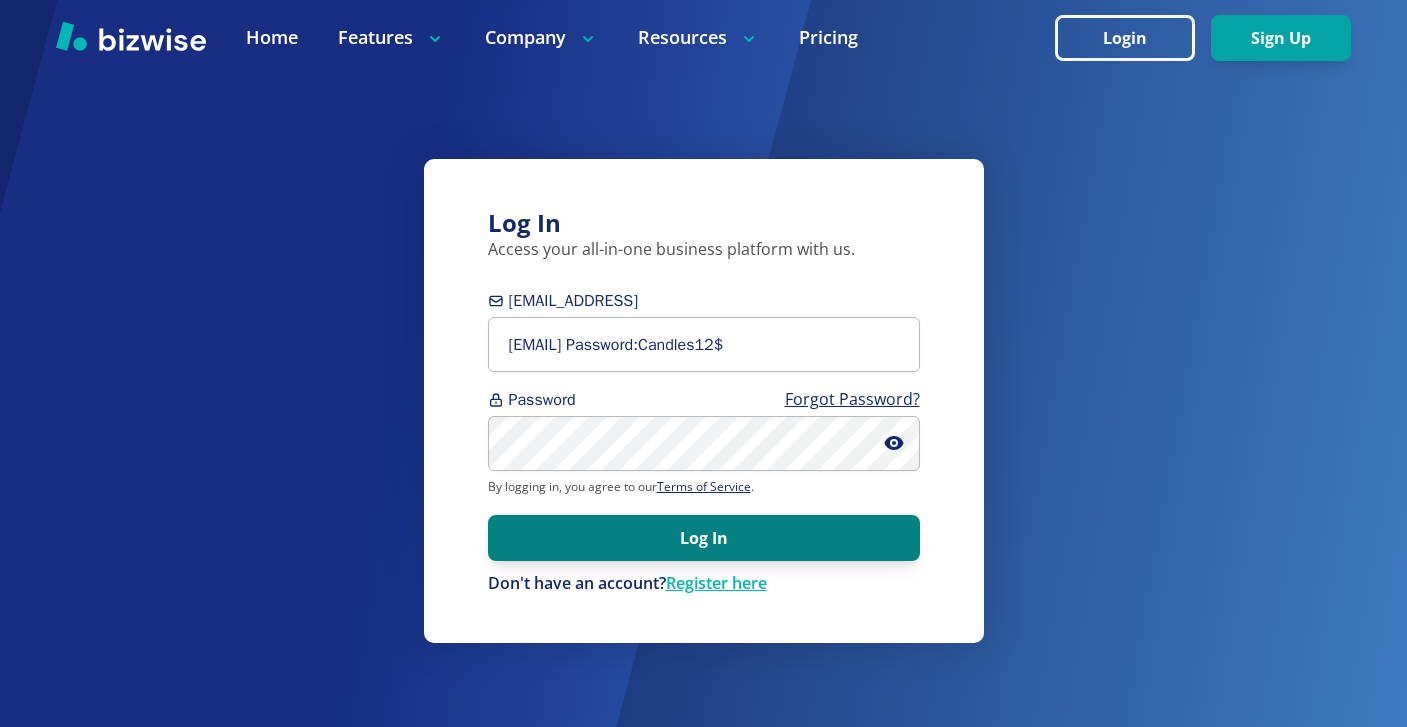 click on "Log In" at bounding box center [704, 538] 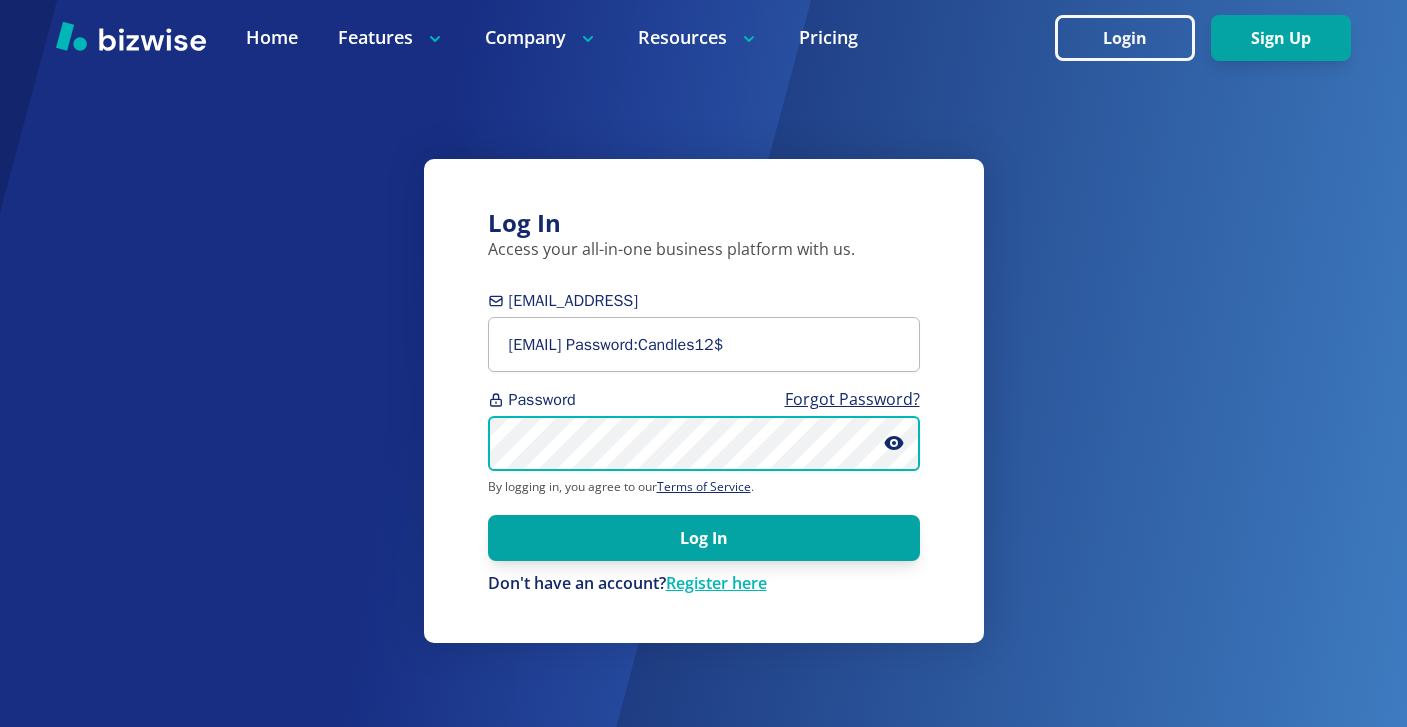 click on "Log In" at bounding box center [704, 538] 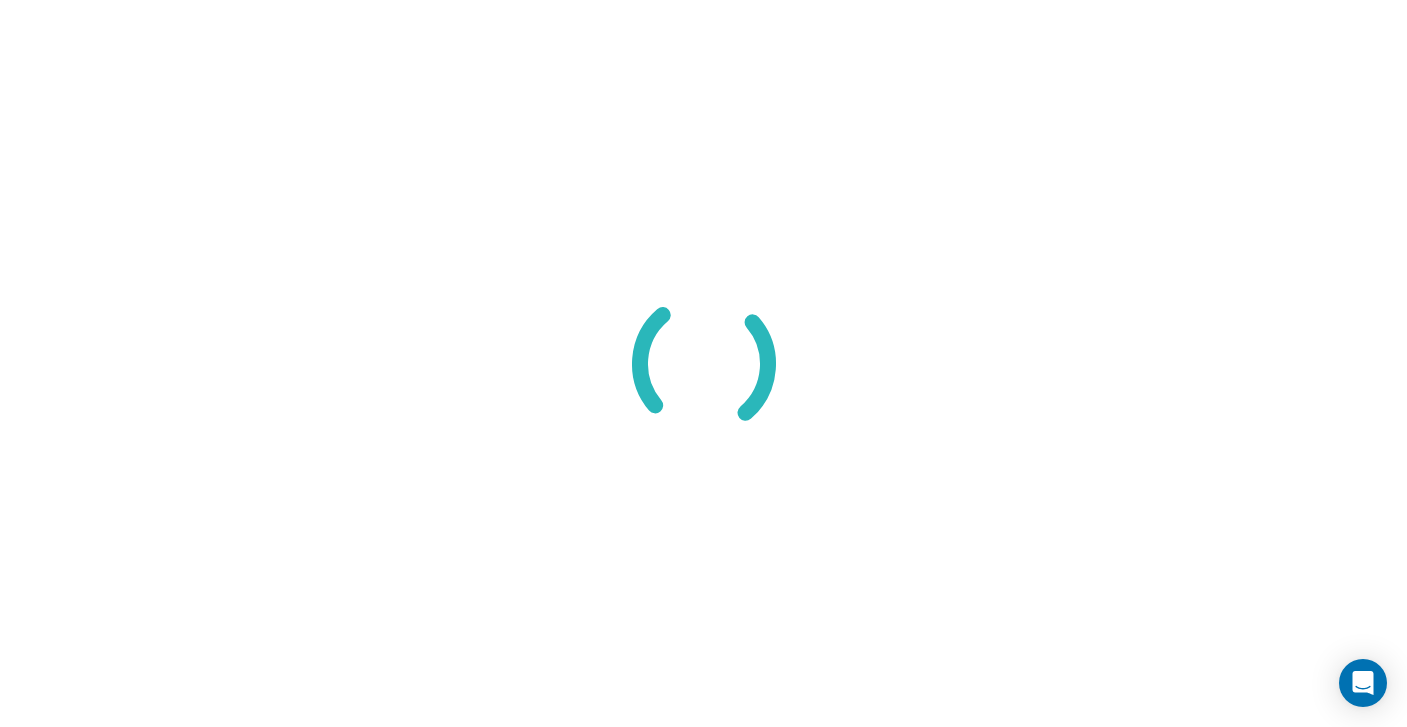 scroll, scrollTop: 0, scrollLeft: 0, axis: both 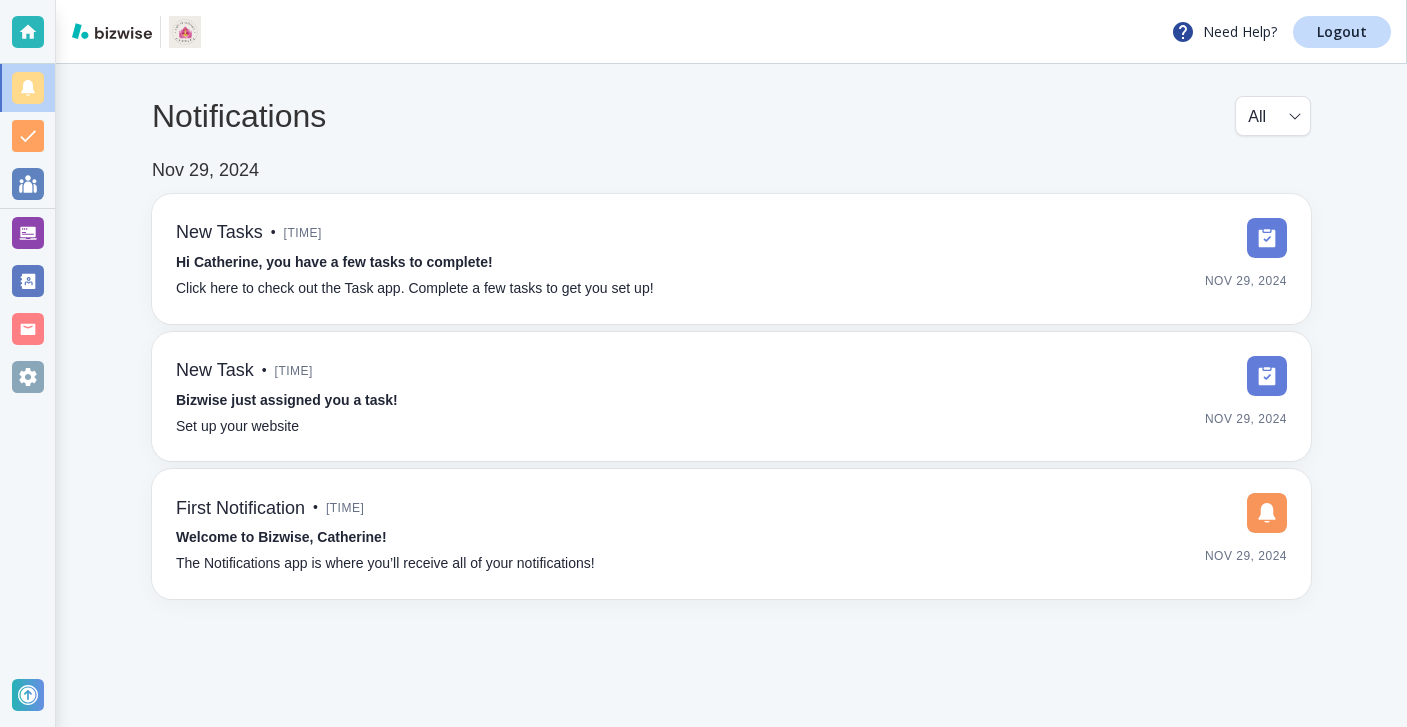 click on "Notifications All all ​ Nov 29, 2024 New Tasks • [TIME] Hi Catherine, you have a few tasks to complete! Click here to check out the Task app. Complete a few tasks to get you set up! Nov 29, 2024 New Task • [TIME] Bizwise just assigned you a task! Set up your website Nov 29, 2024 First Notification • [TIME] Welcome to Bizwise, Catherine! The Notifications app is where you’ll receive all of your notifications! Nov 29, 2024" at bounding box center [731, 347] 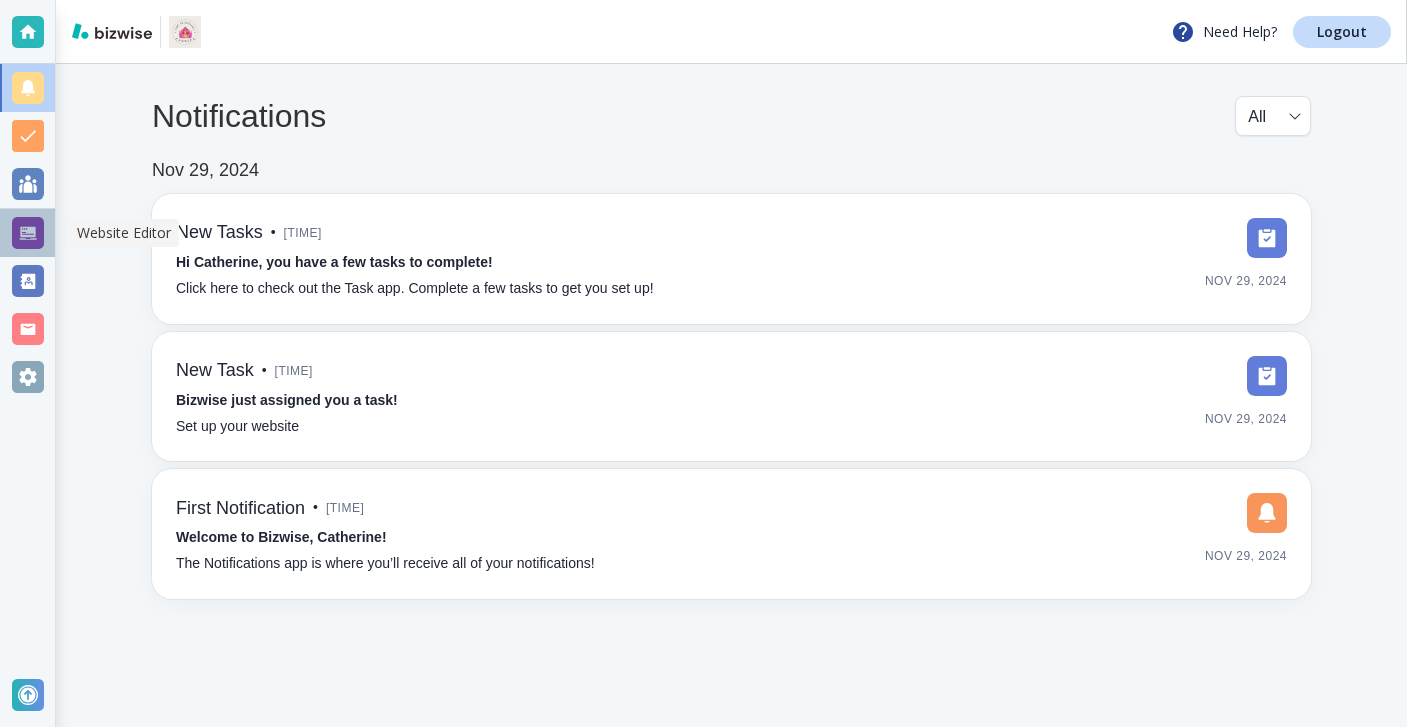 click at bounding box center [27, 233] 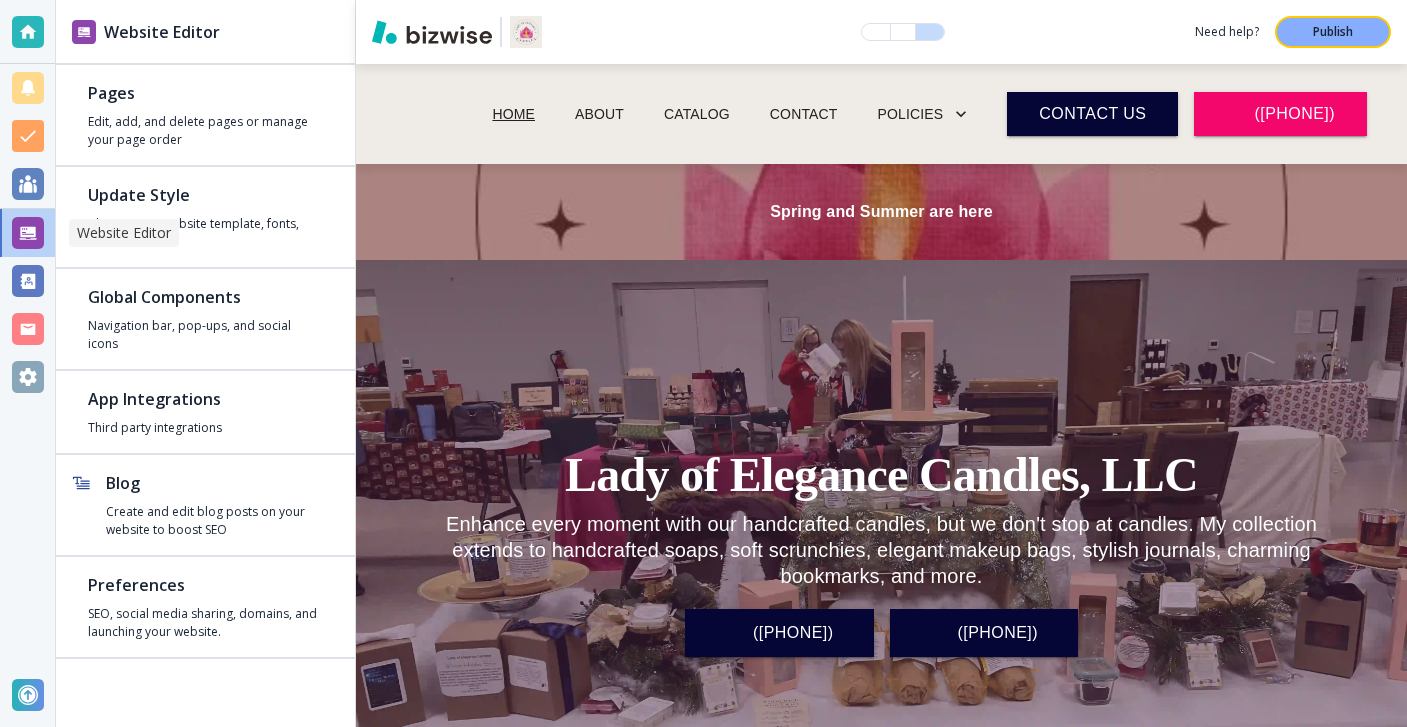 scroll, scrollTop: 0, scrollLeft: 0, axis: both 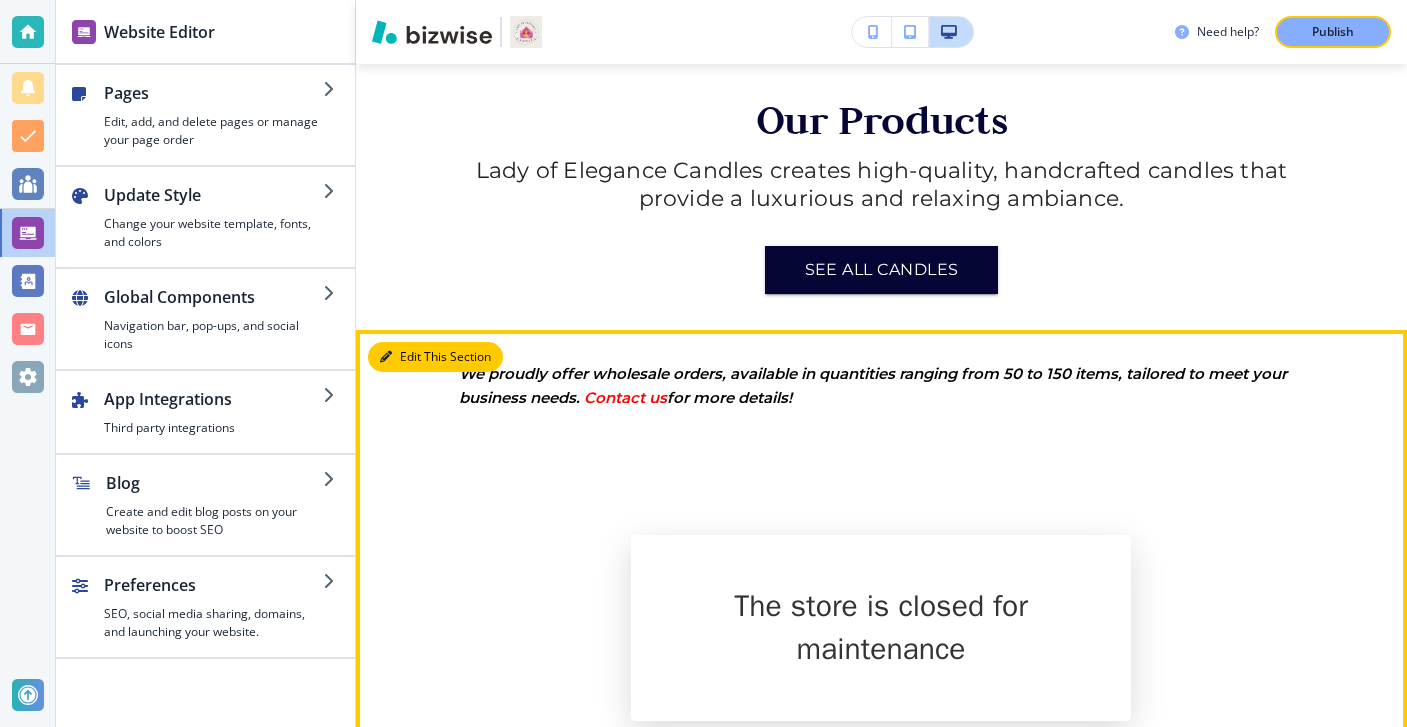 click on "Edit This Section" at bounding box center [435, 357] 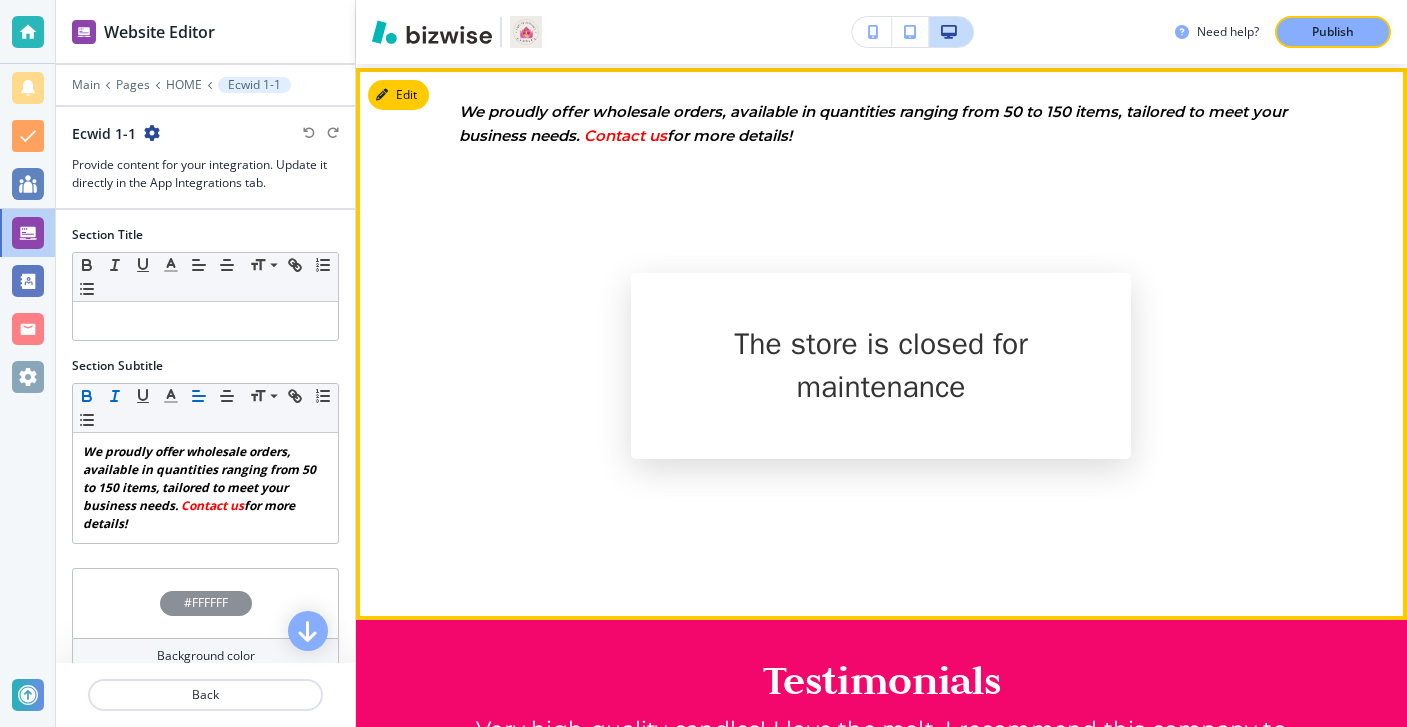 scroll, scrollTop: 2201, scrollLeft: 0, axis: vertical 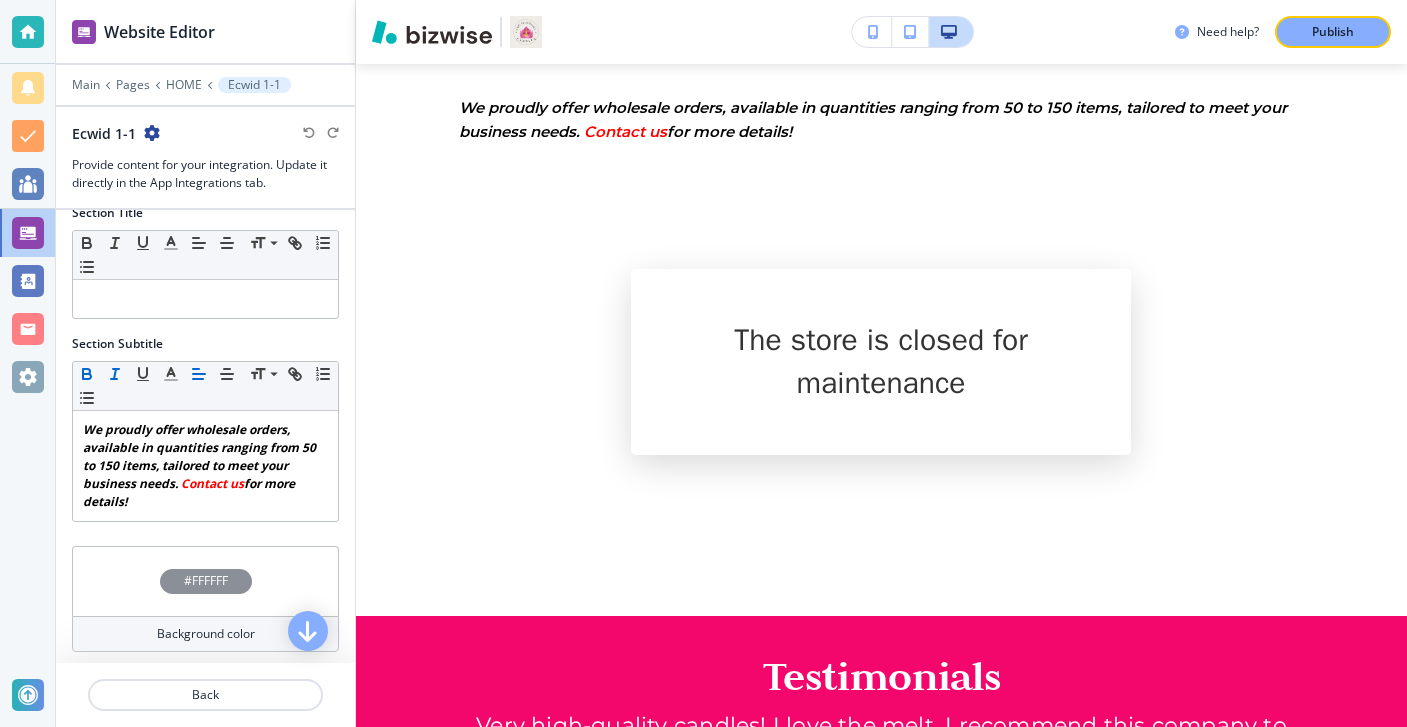 click on "Main Pages HOME Ecwid 1-1" at bounding box center (205, 85) 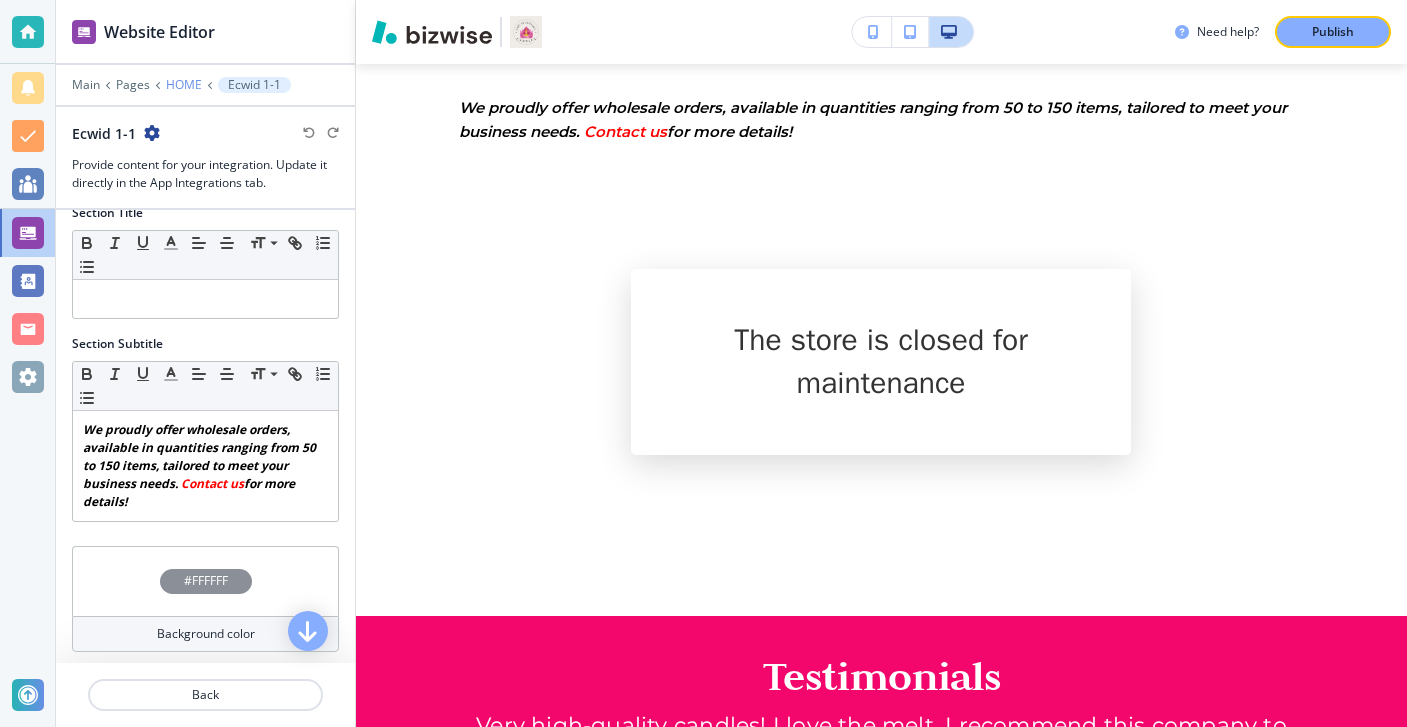 click on "HOME" at bounding box center [184, 85] 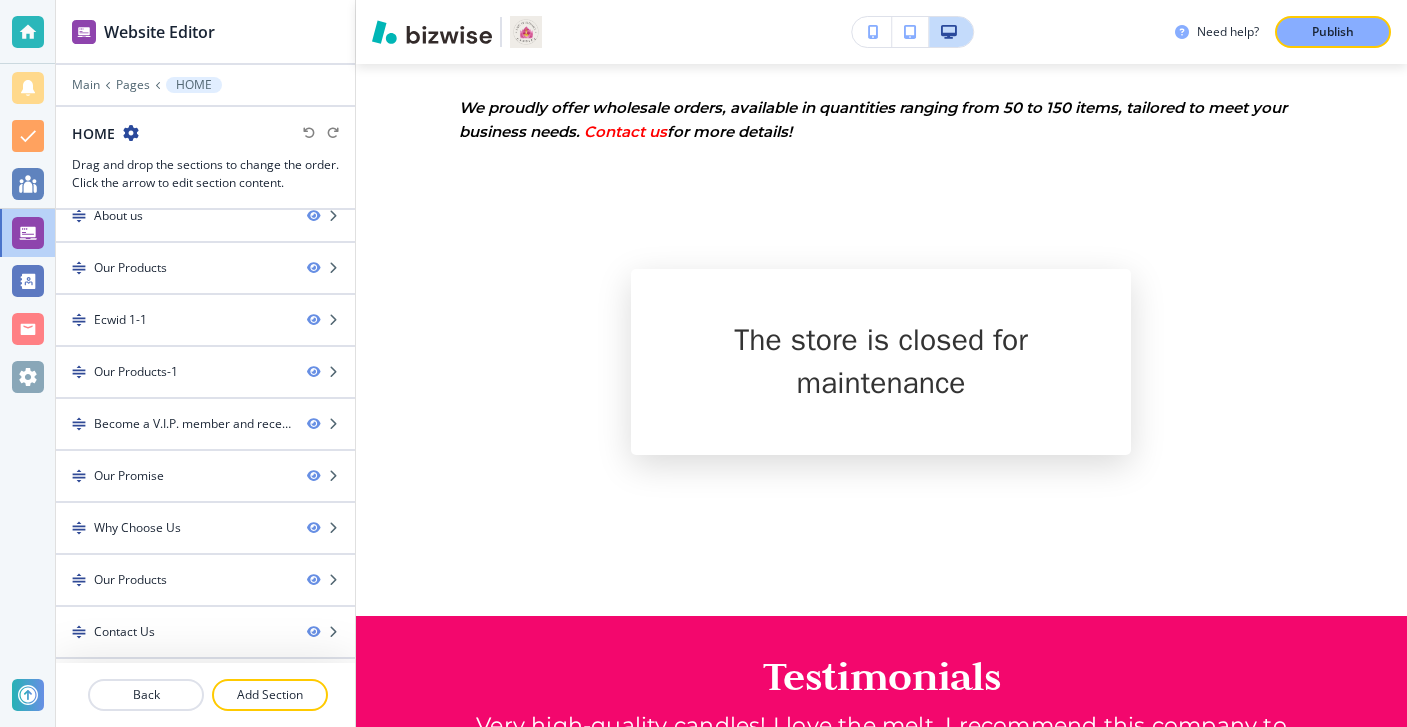 scroll, scrollTop: 223, scrollLeft: 0, axis: vertical 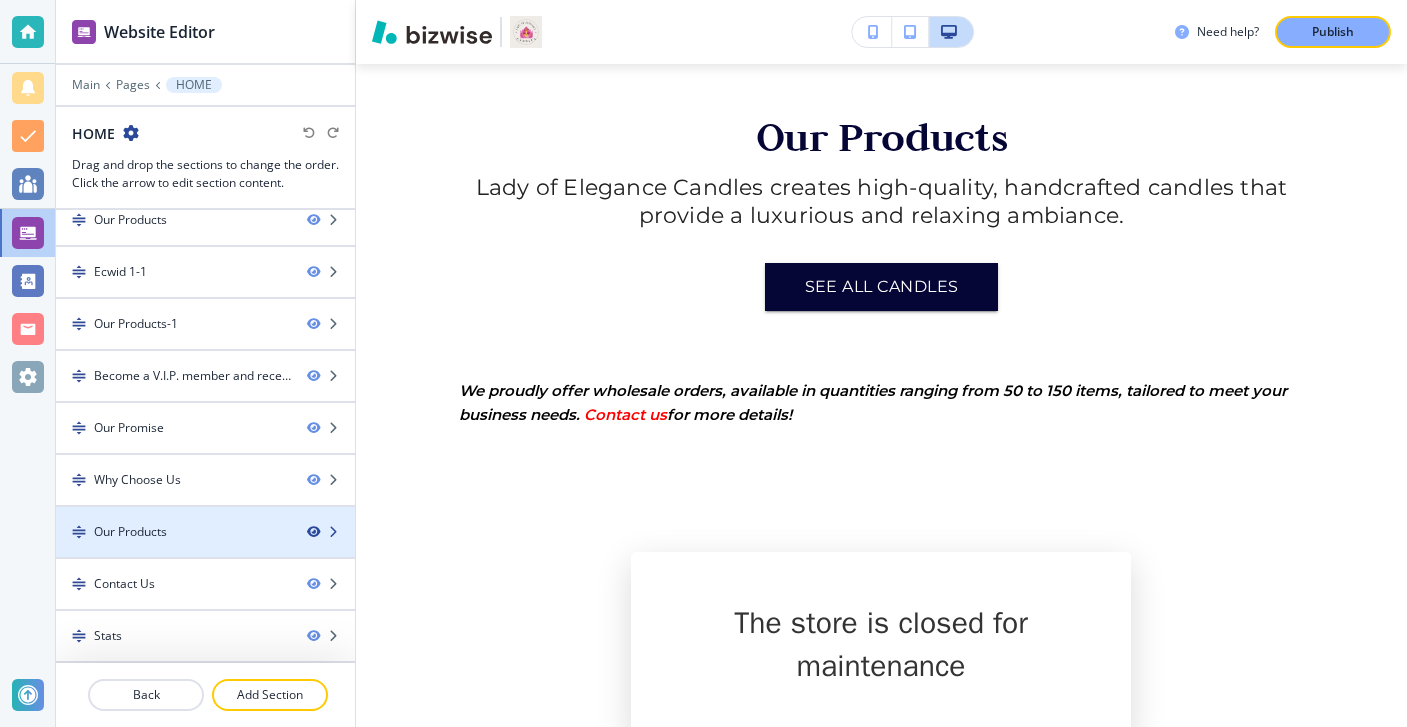 click at bounding box center (313, 532) 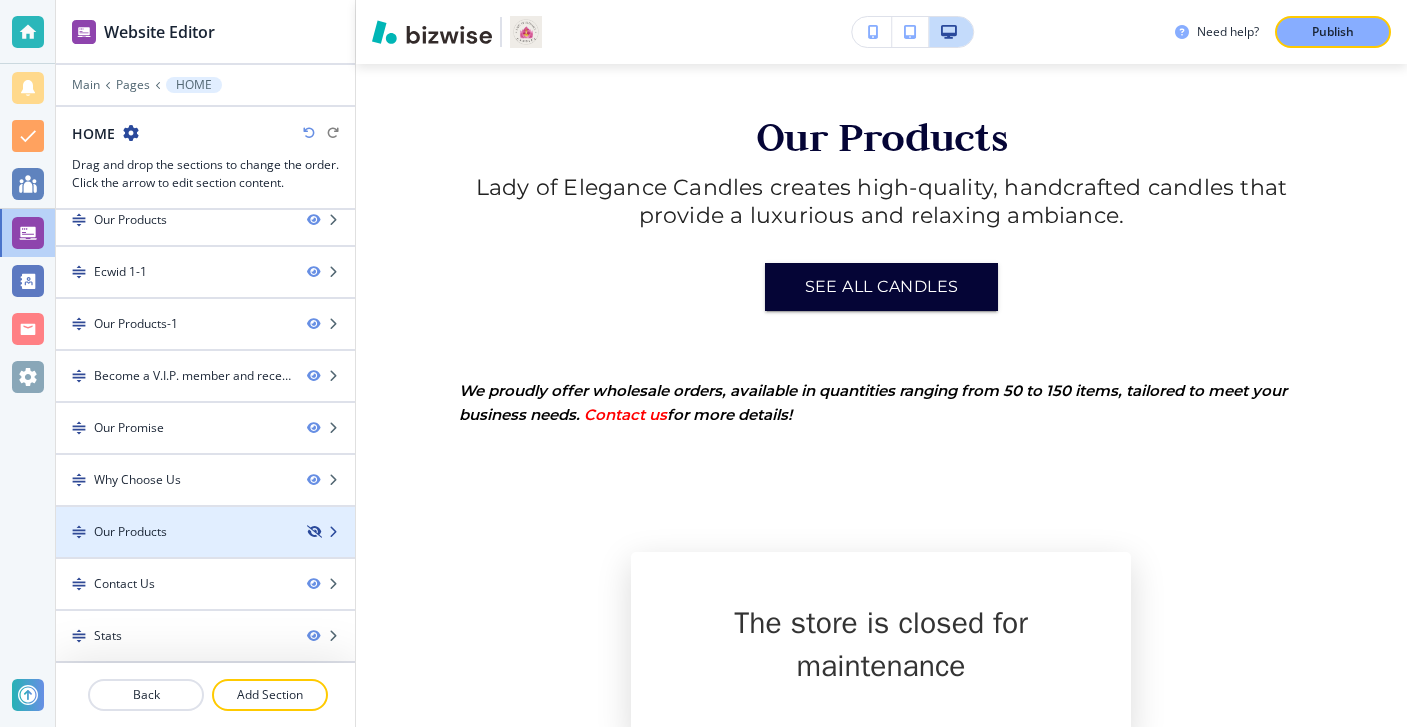 click at bounding box center [313, 532] 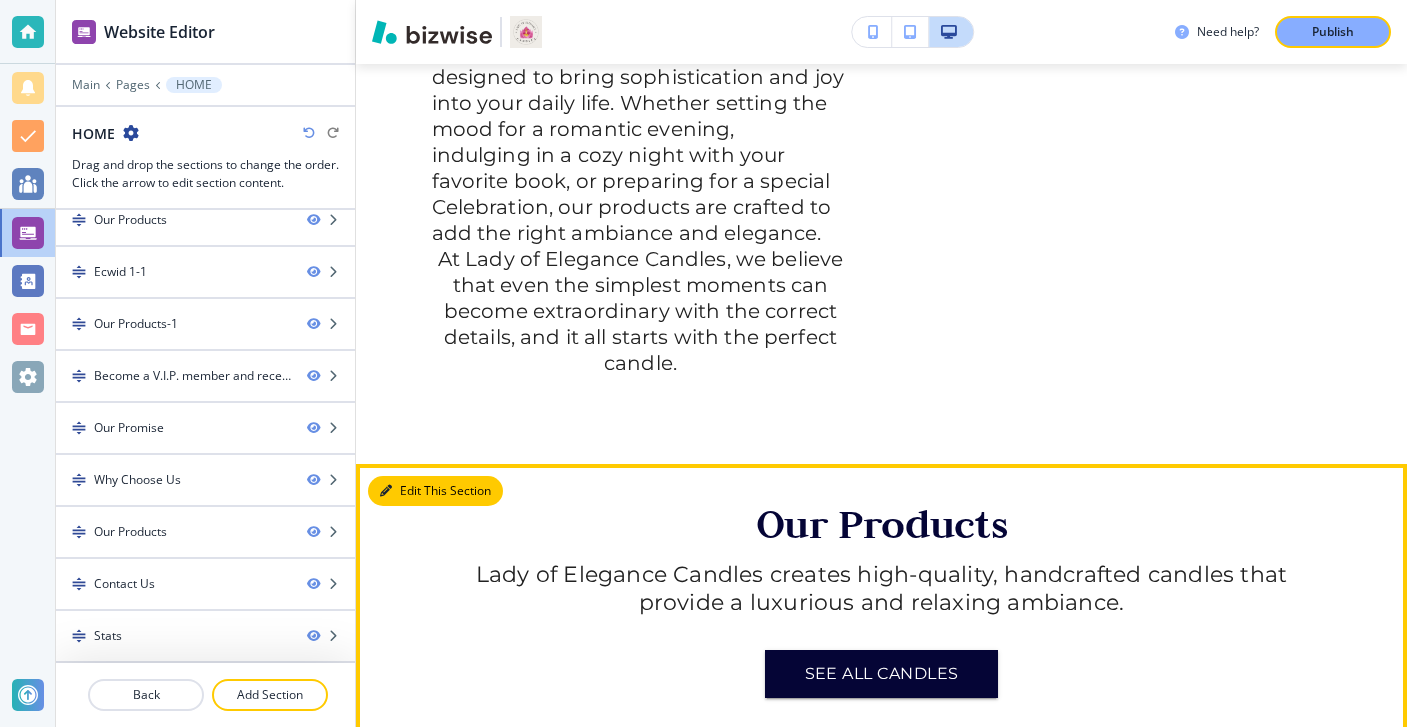 click on "Edit This Section" at bounding box center (435, 491) 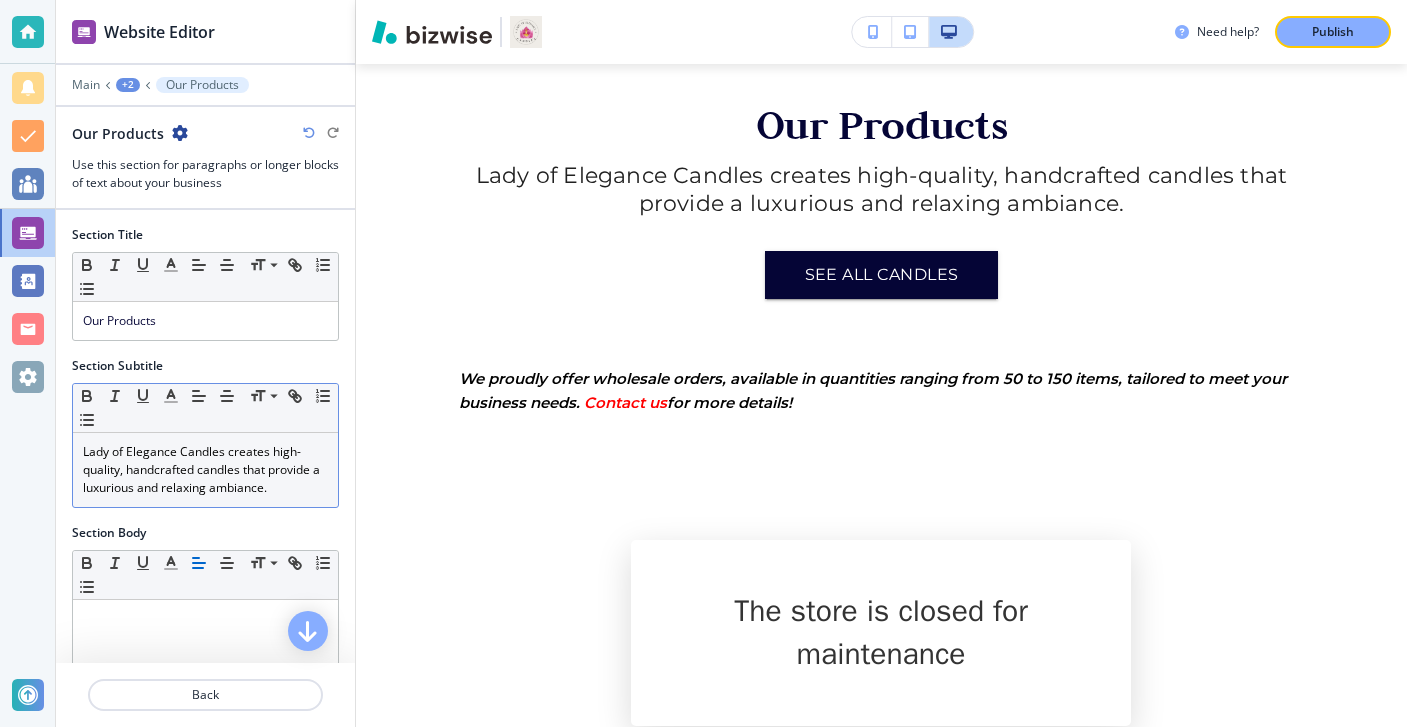 scroll, scrollTop: 1931, scrollLeft: 0, axis: vertical 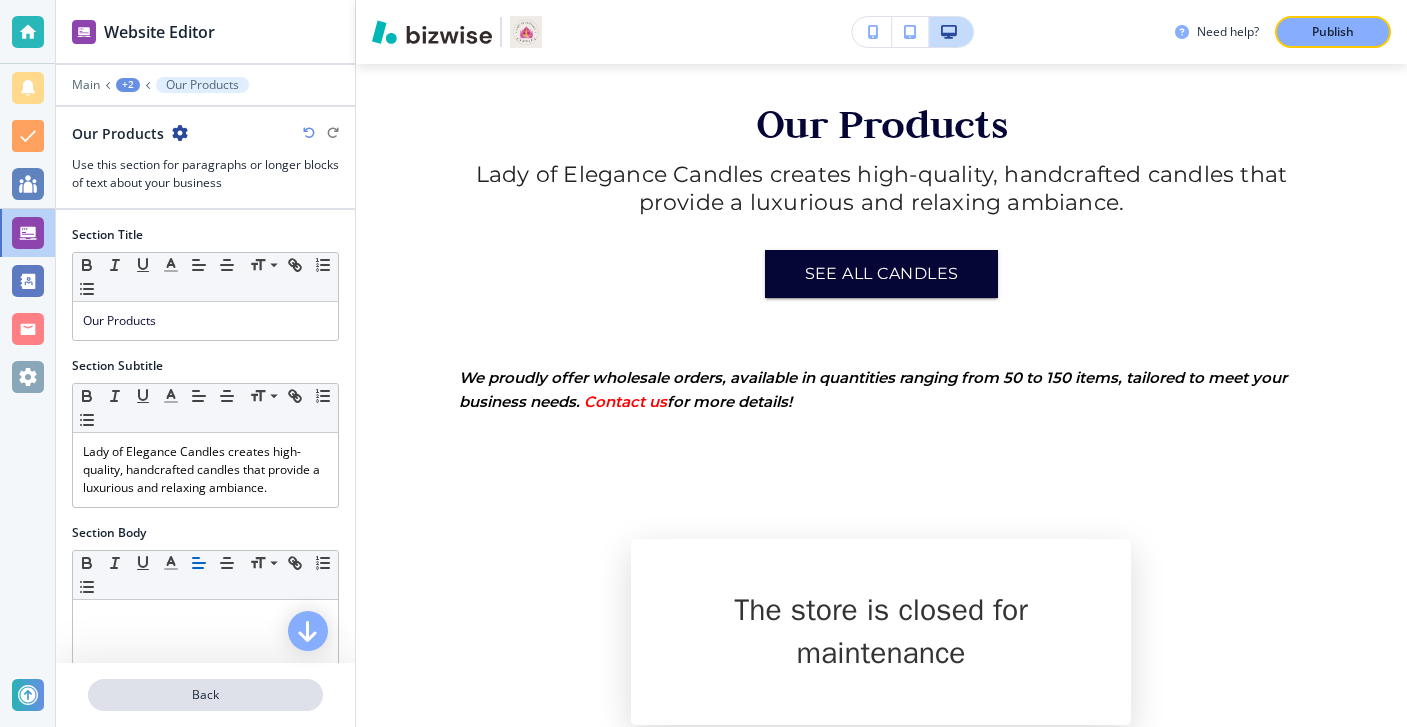 click on "Back" at bounding box center [205, 695] 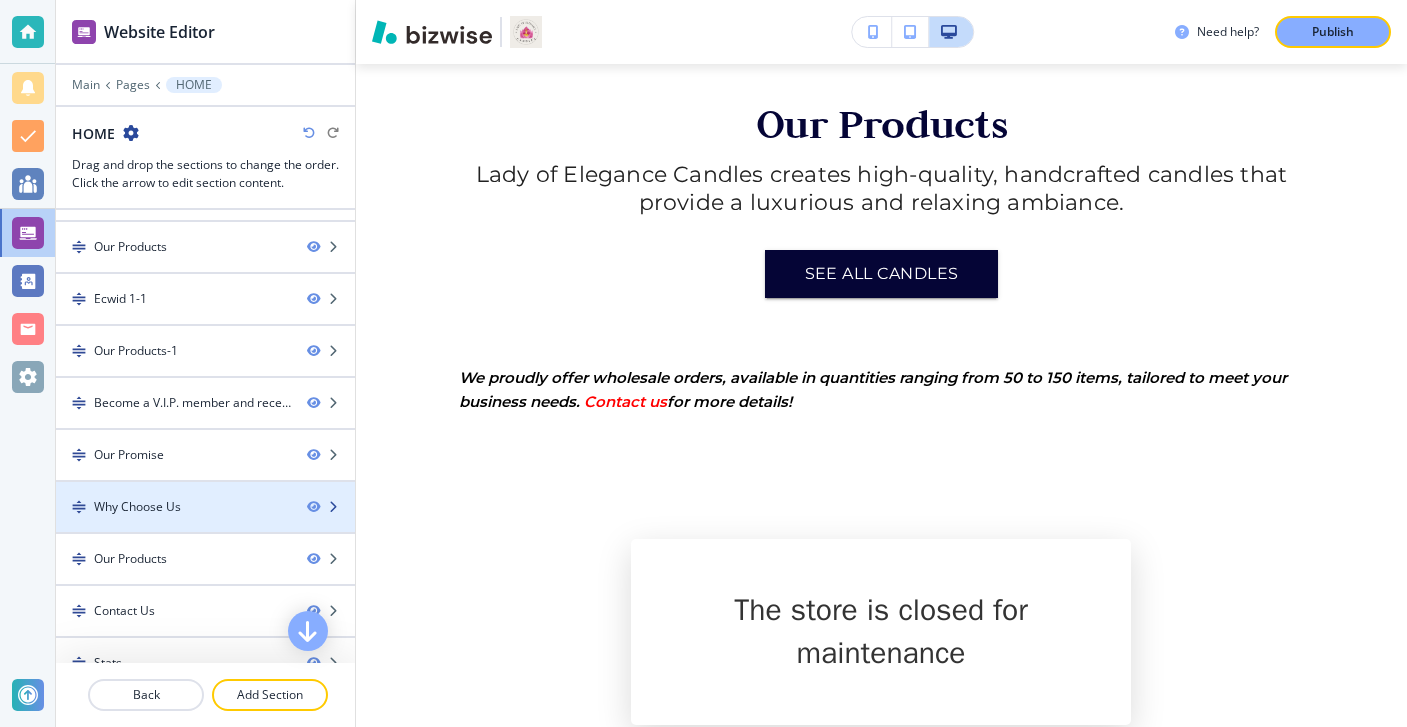 scroll, scrollTop: 223, scrollLeft: 0, axis: vertical 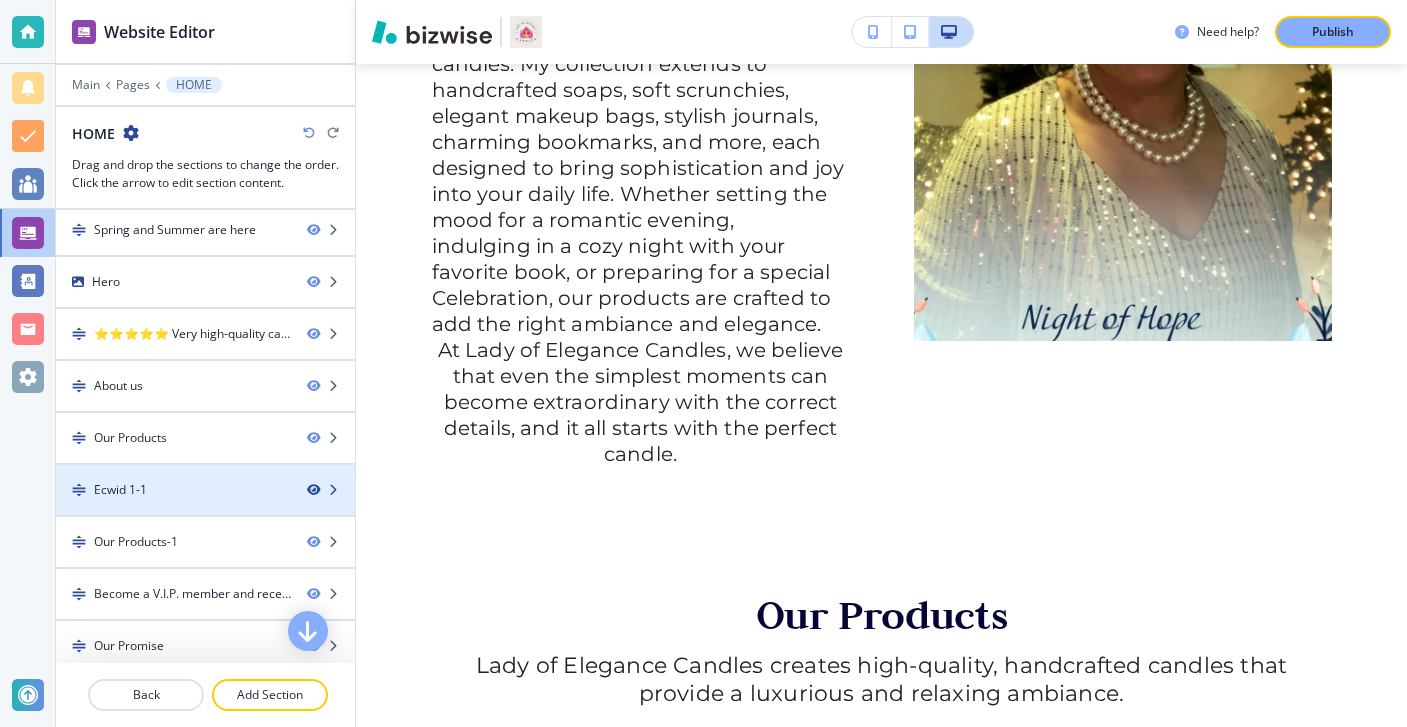 click at bounding box center [313, 490] 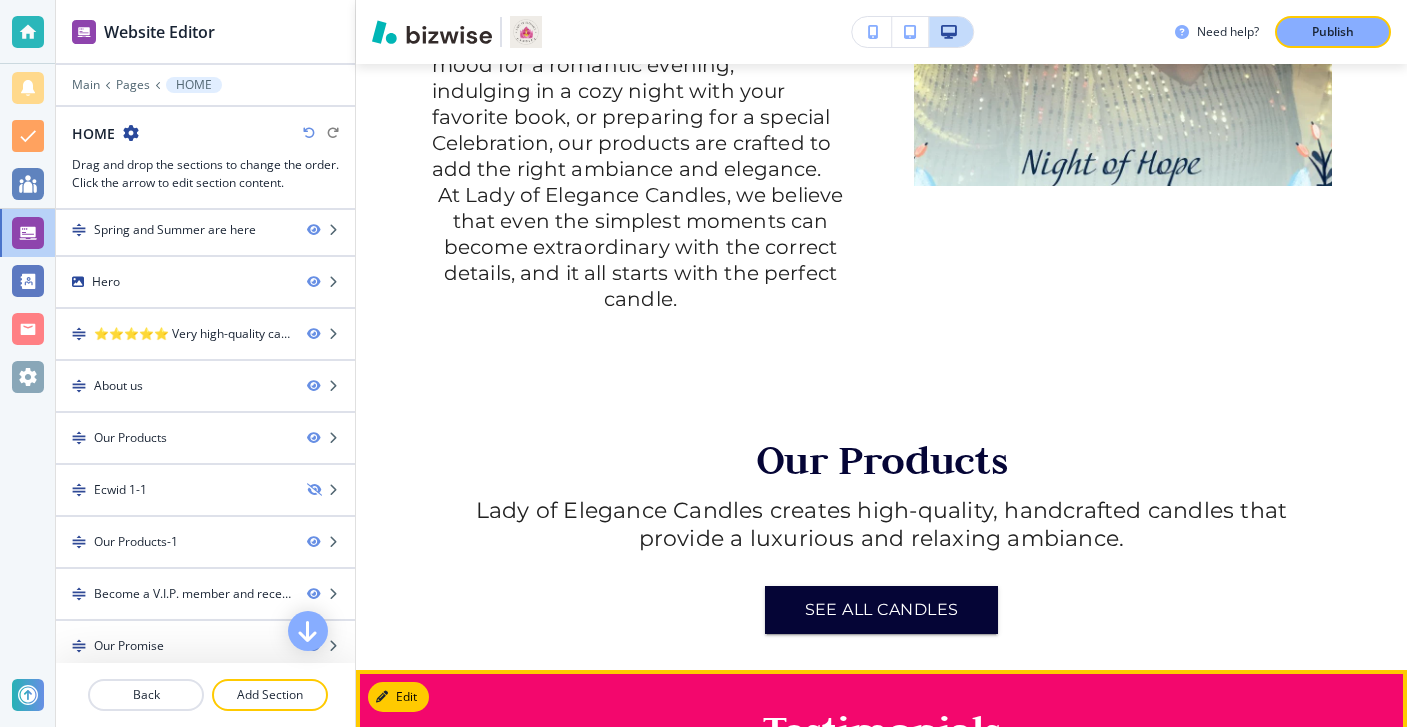 scroll, scrollTop: 1588, scrollLeft: 0, axis: vertical 